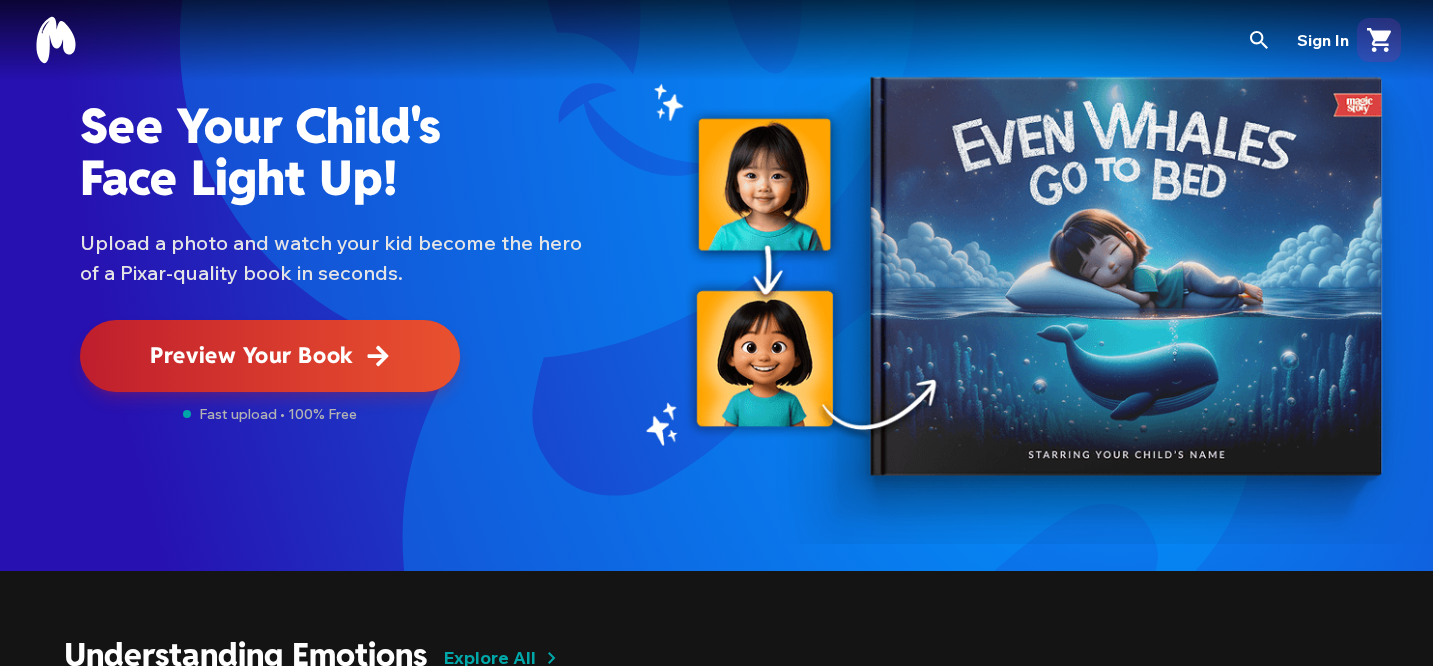 scroll, scrollTop: 0, scrollLeft: 0, axis: both 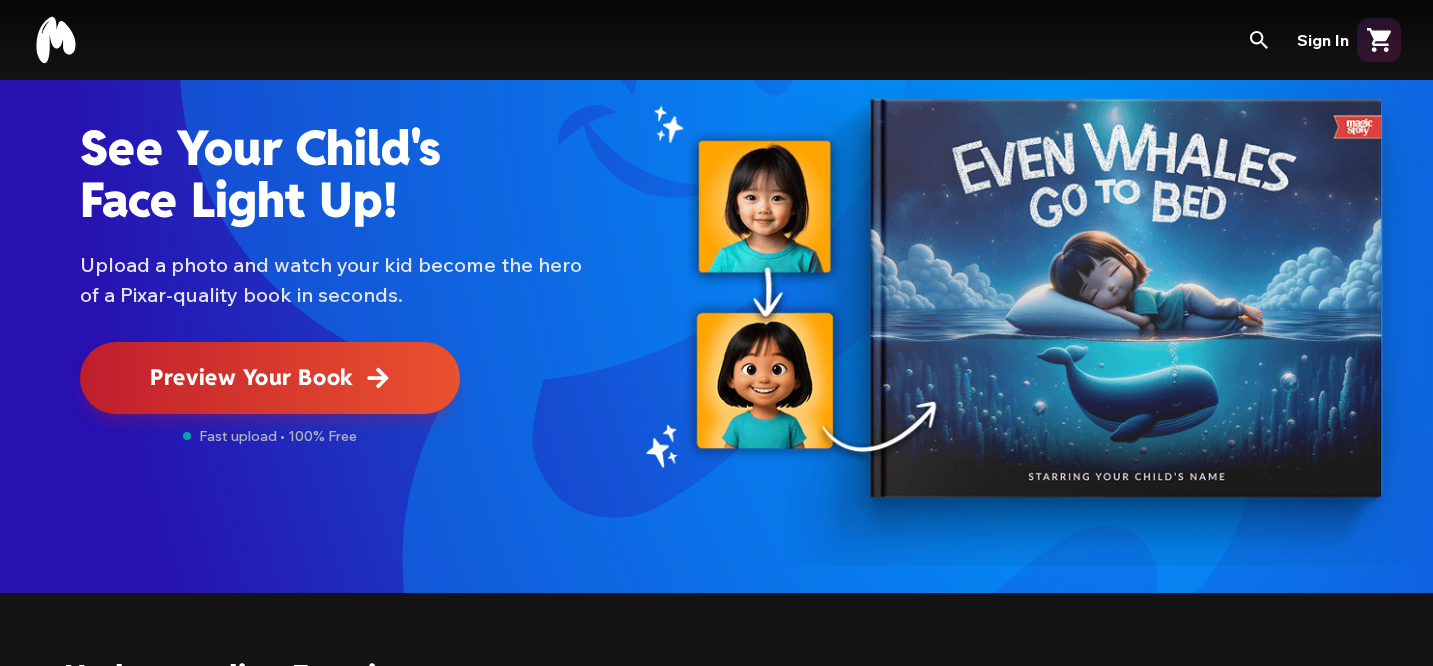 click on "Preview Your Book" at bounding box center [269, 377] 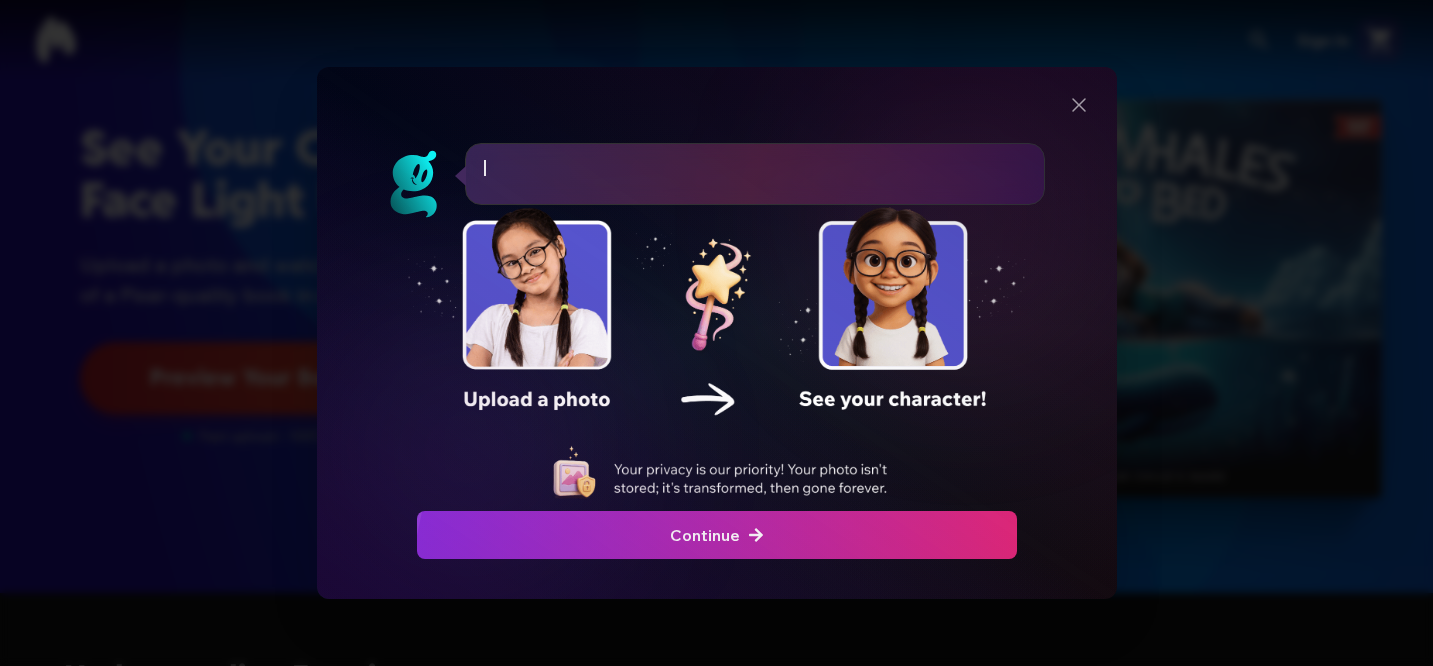 scroll, scrollTop: 0, scrollLeft: 0, axis: both 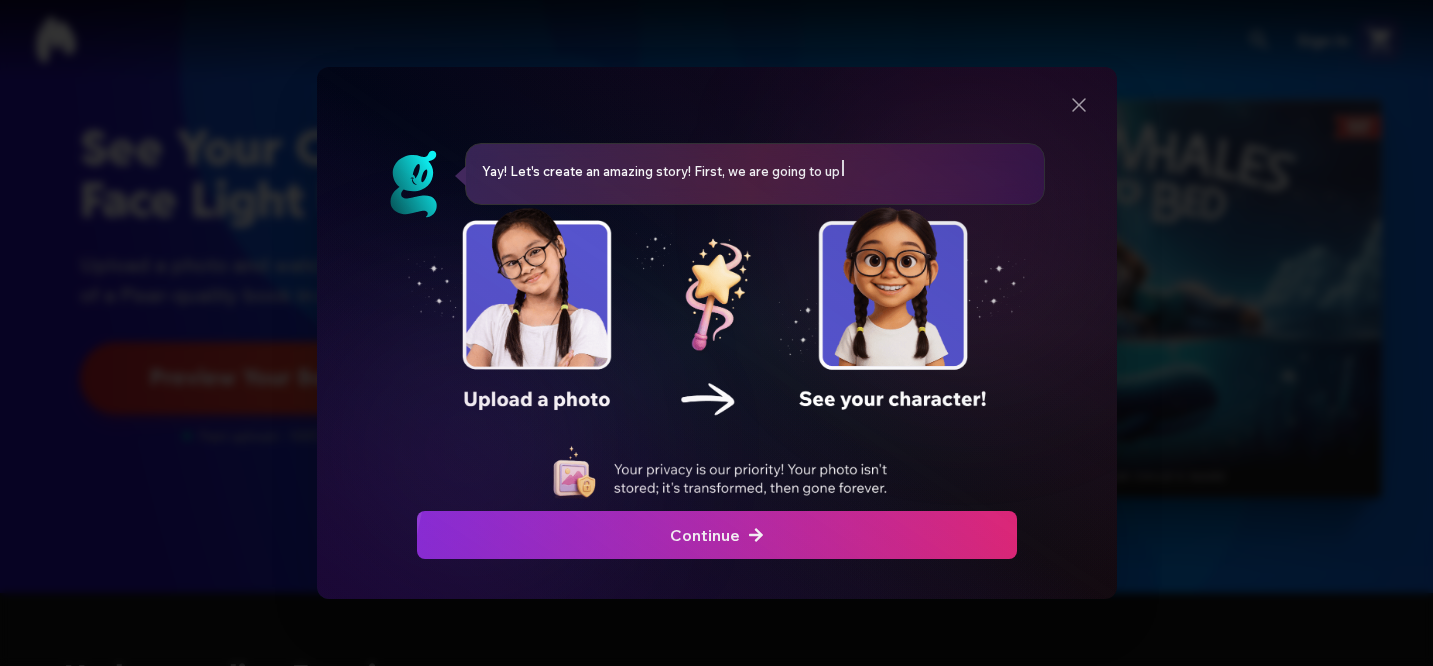 click on "Continue" at bounding box center [717, 535] 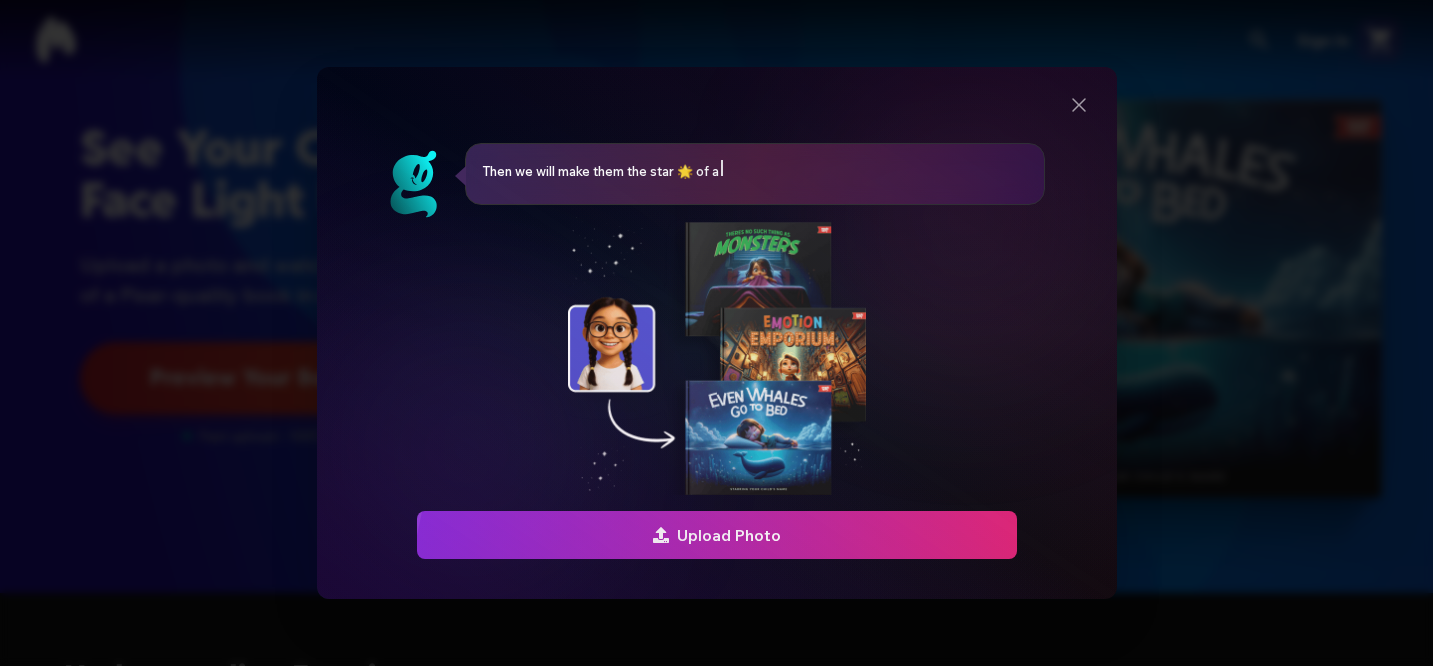 click on "Upload Photo" at bounding box center [717, 535] 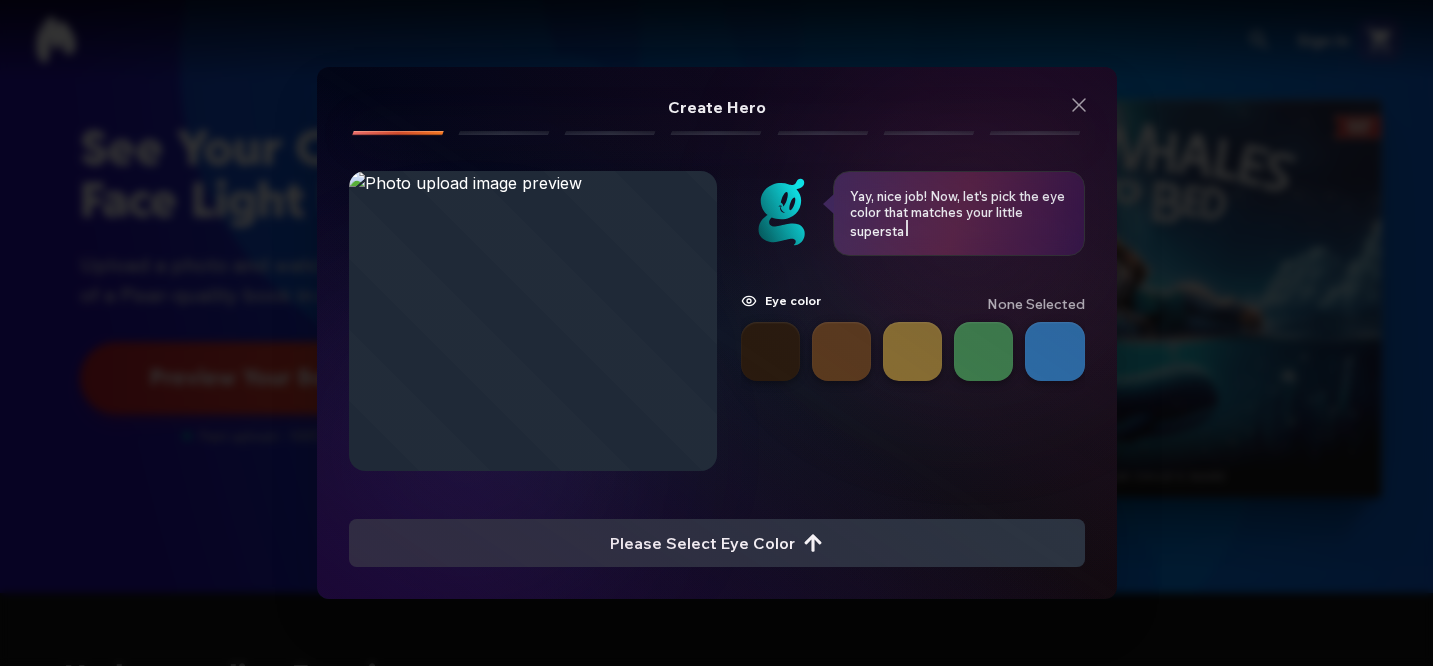 drag, startPoint x: 566, startPoint y: 338, endPoint x: 563, endPoint y: 233, distance: 105.04285 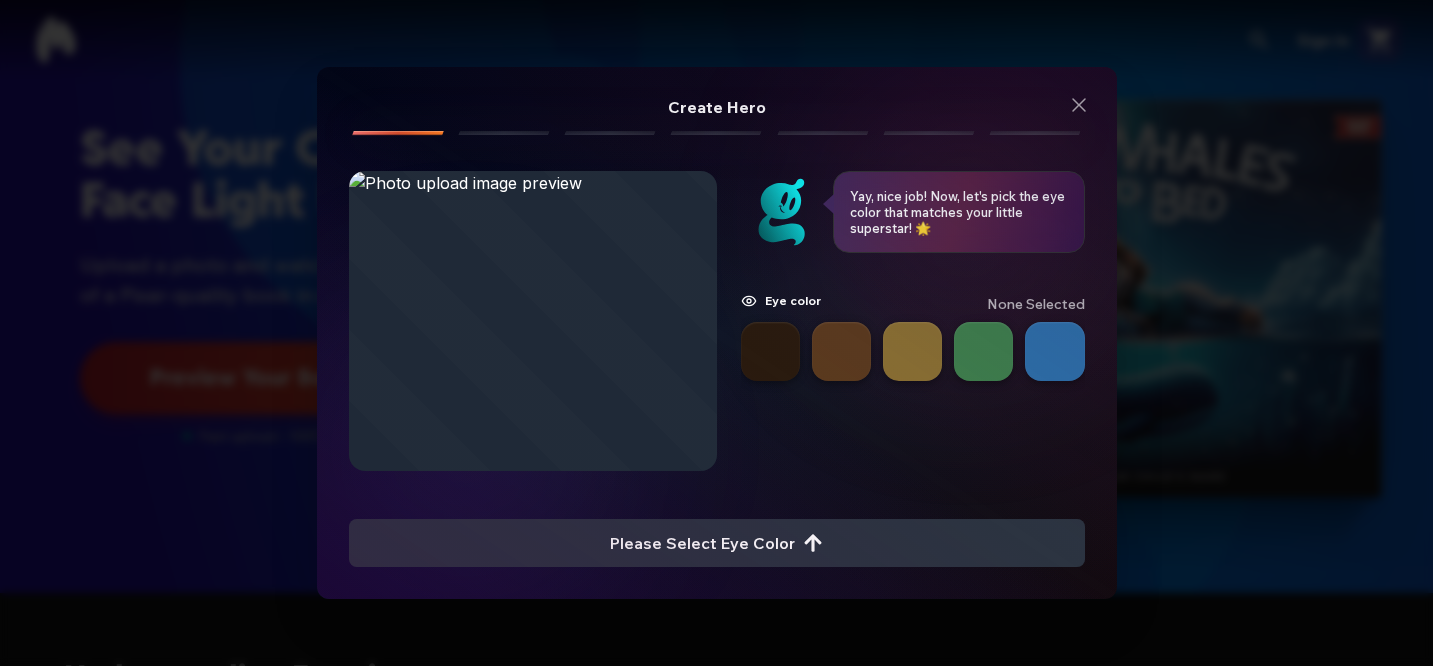 click at bounding box center [770, 351] 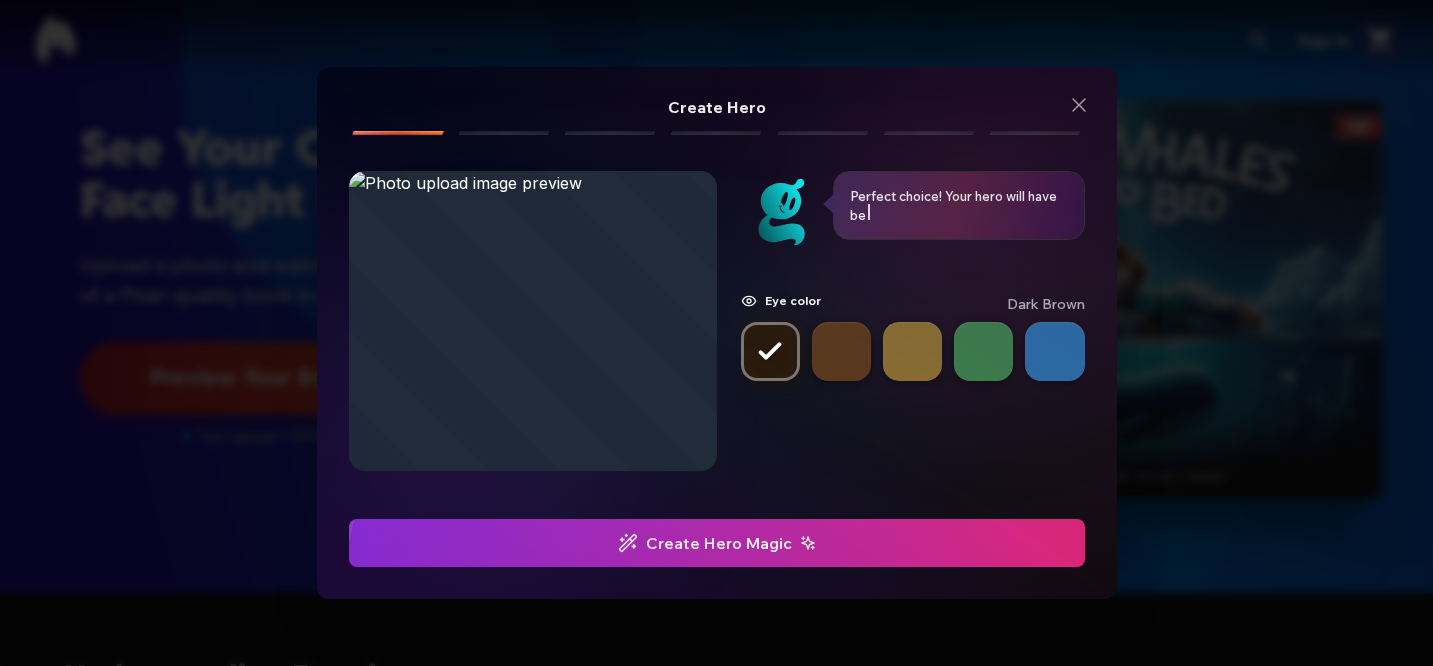 click at bounding box center [-756, 543] 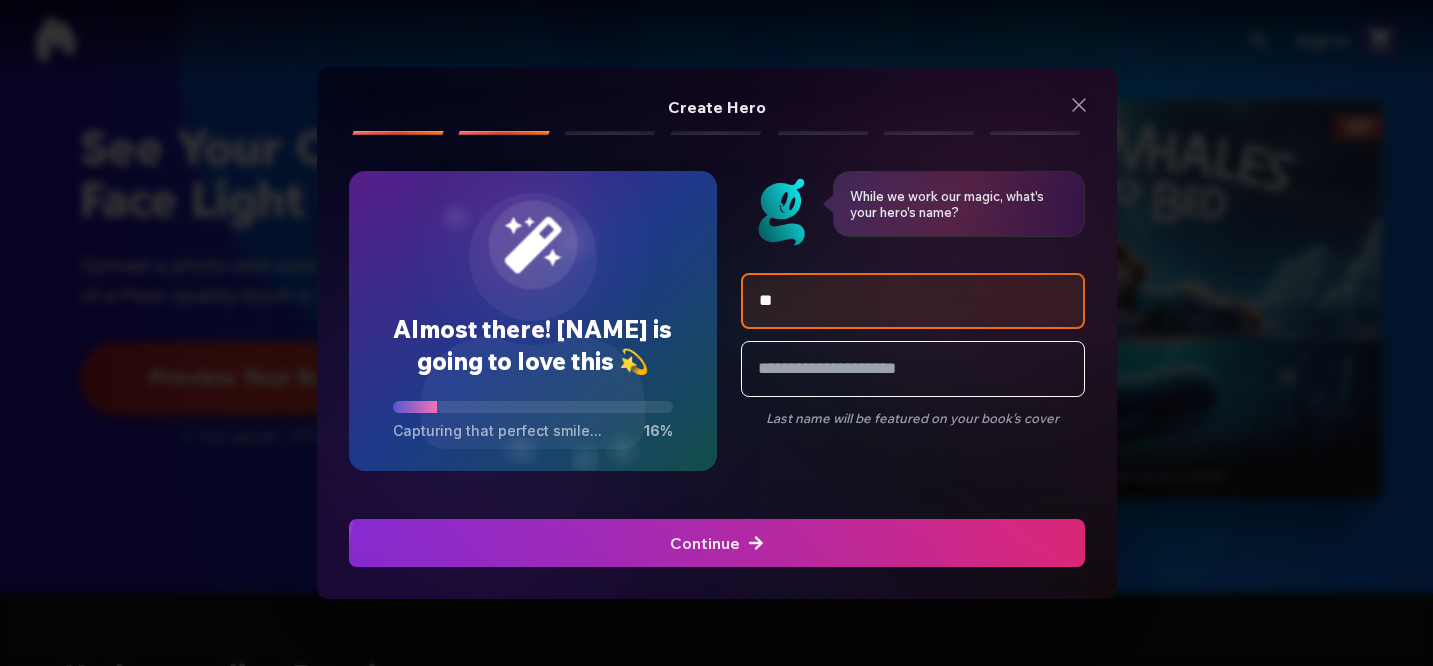 type on "*" 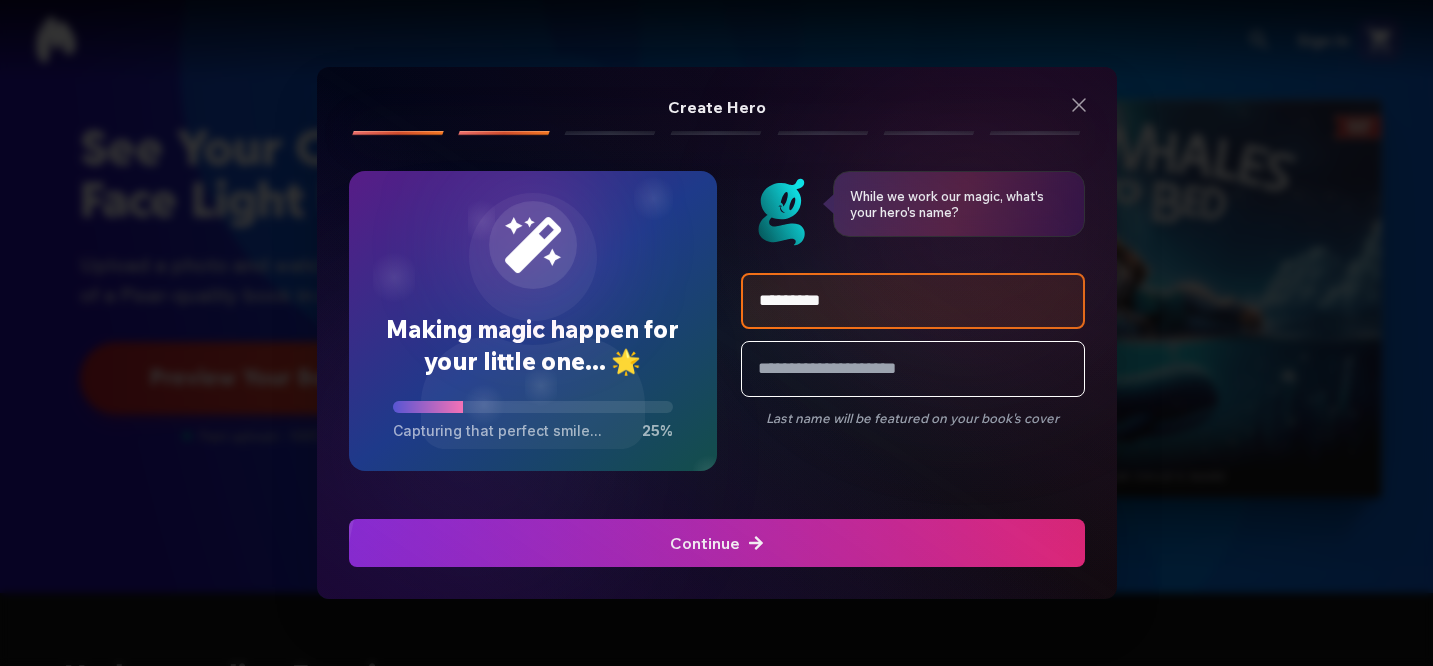 type on "*********" 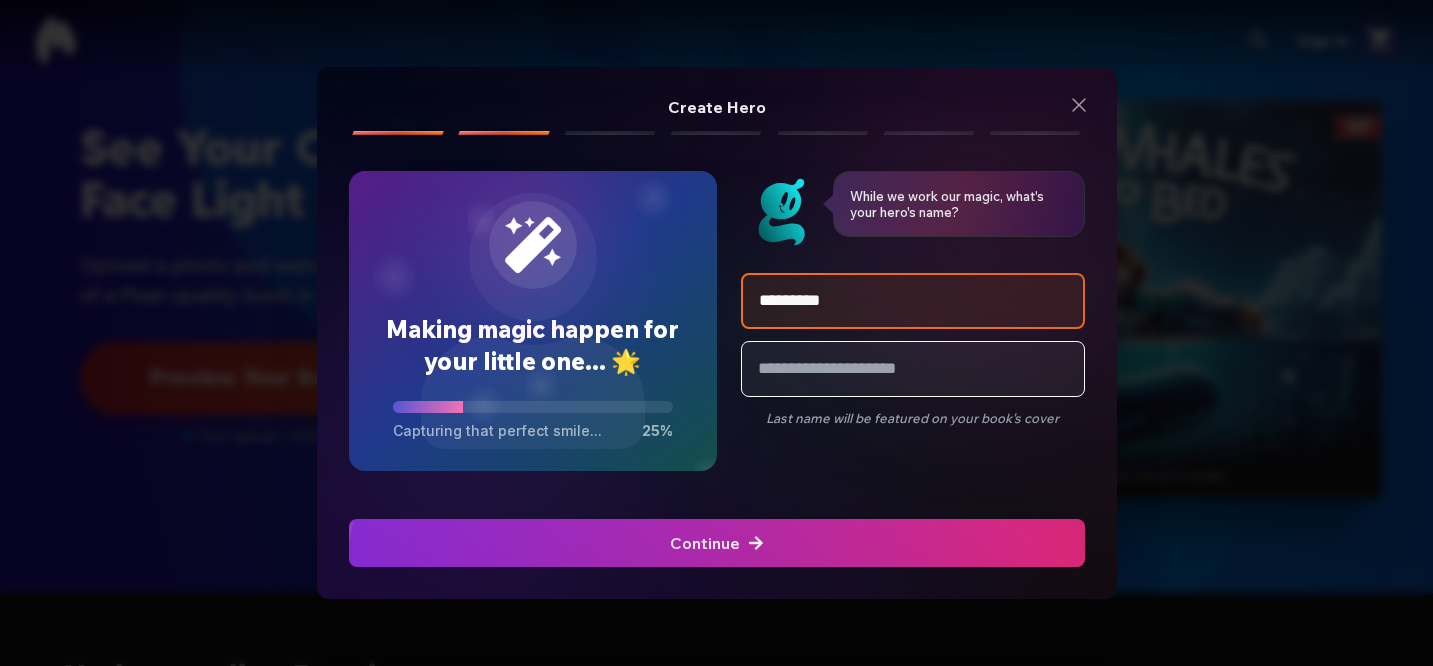 click at bounding box center (913, 369) 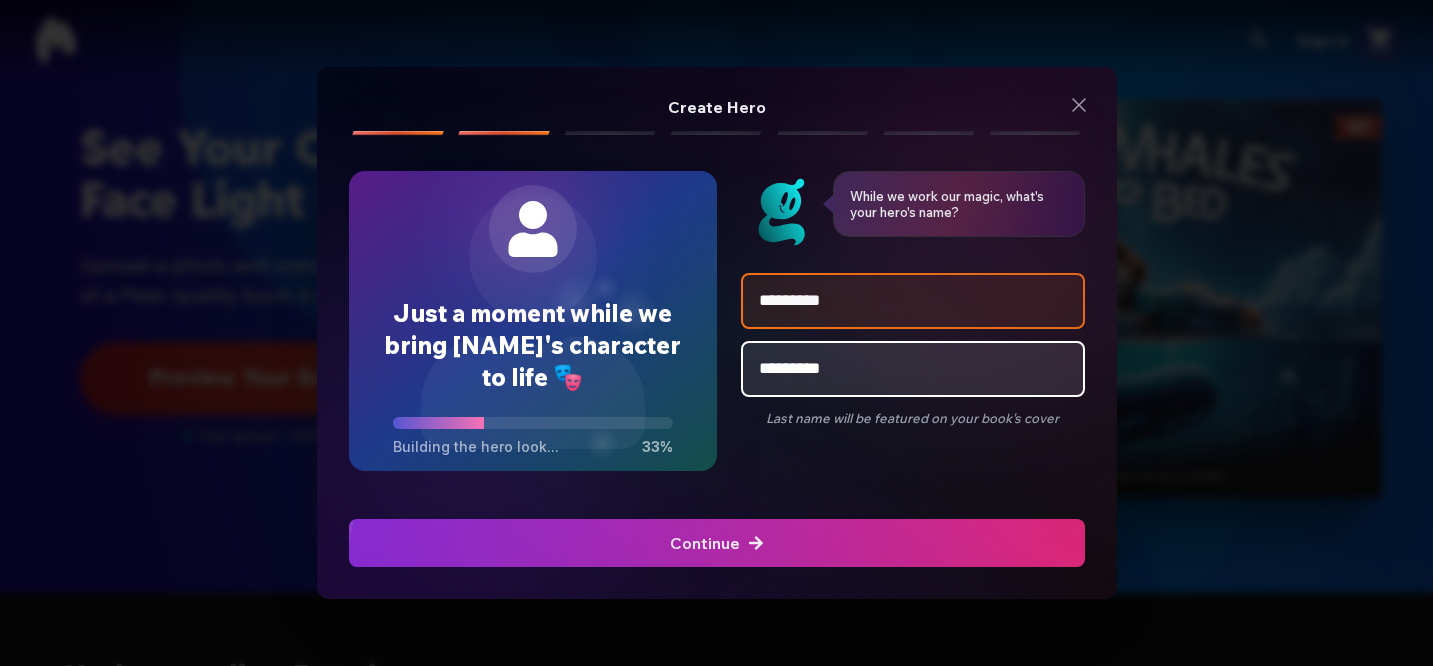 type on "*********" 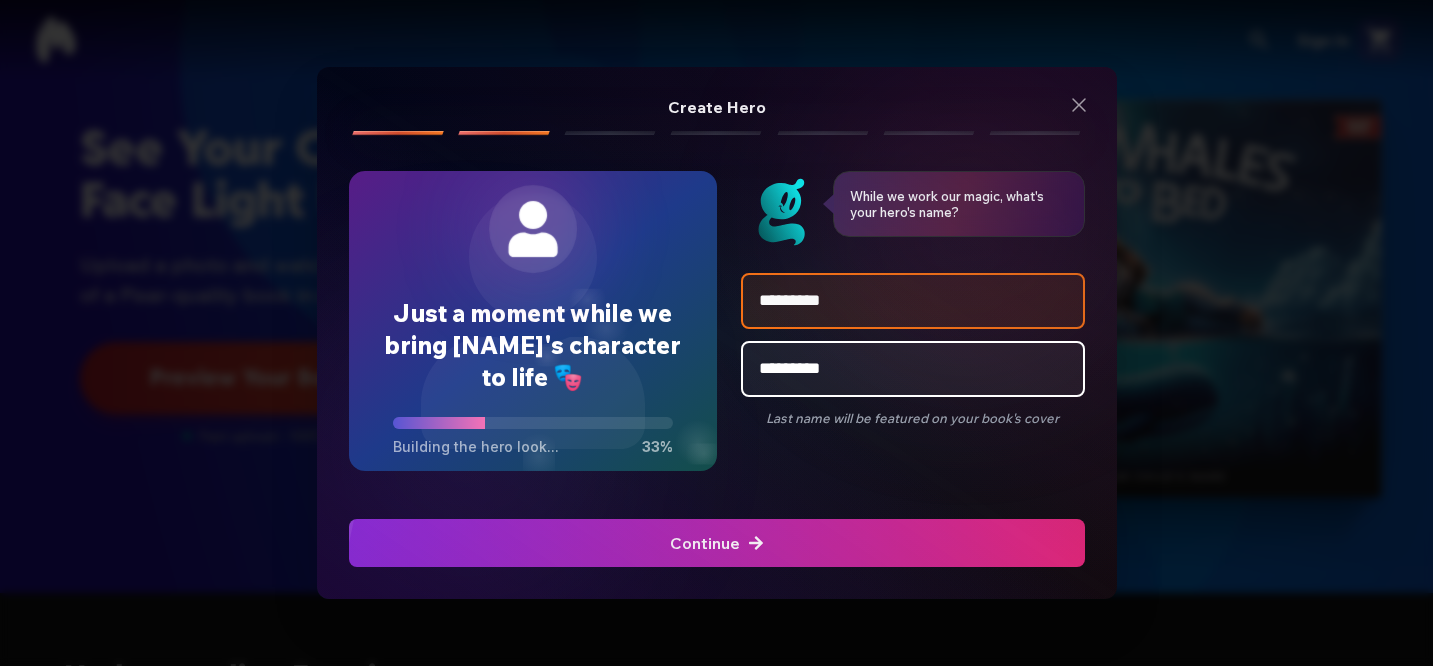 click at bounding box center [716, 543] 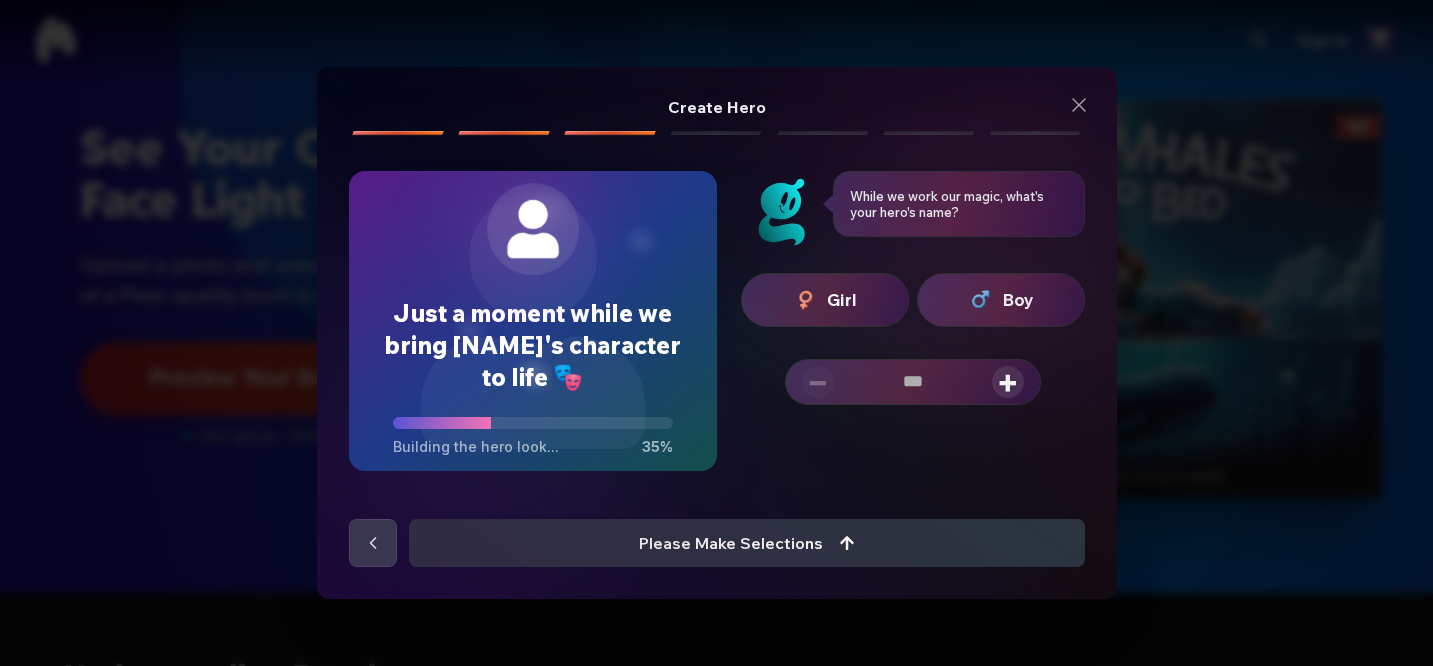 click on "Boy" at bounding box center [1018, 300] 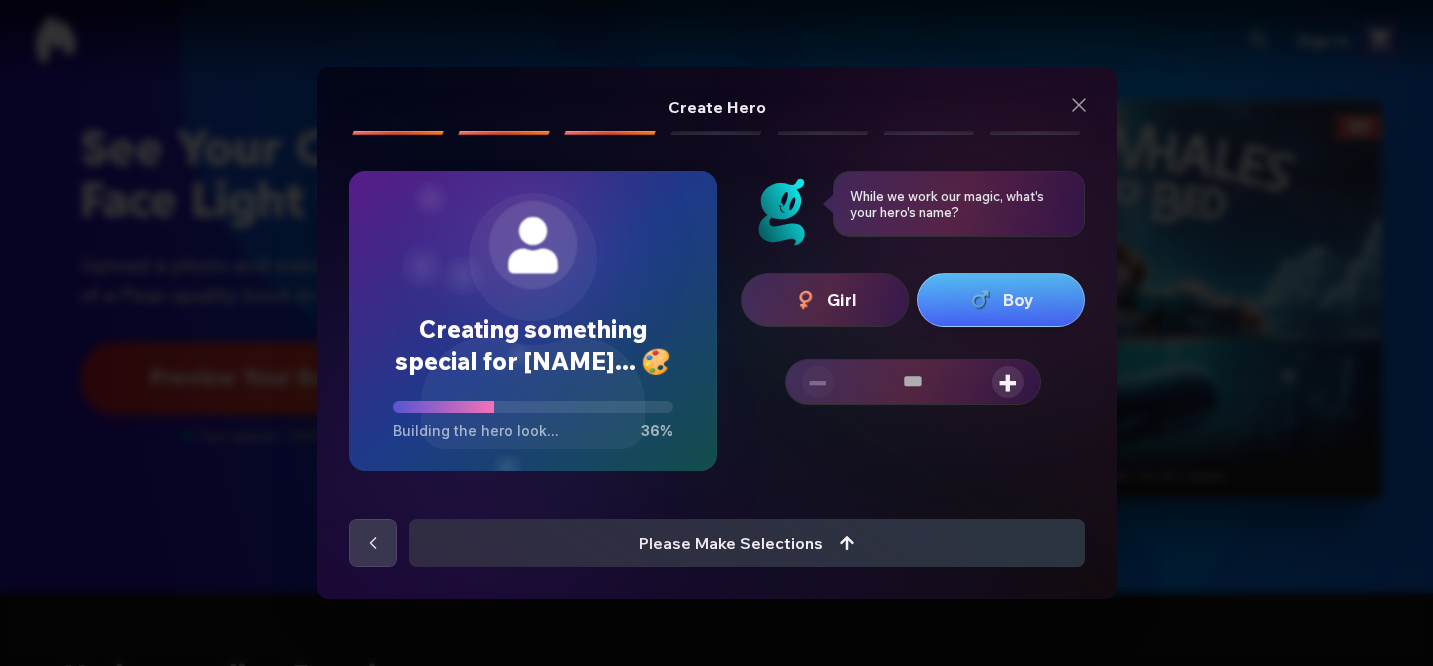 click on "+" at bounding box center [1008, 382] 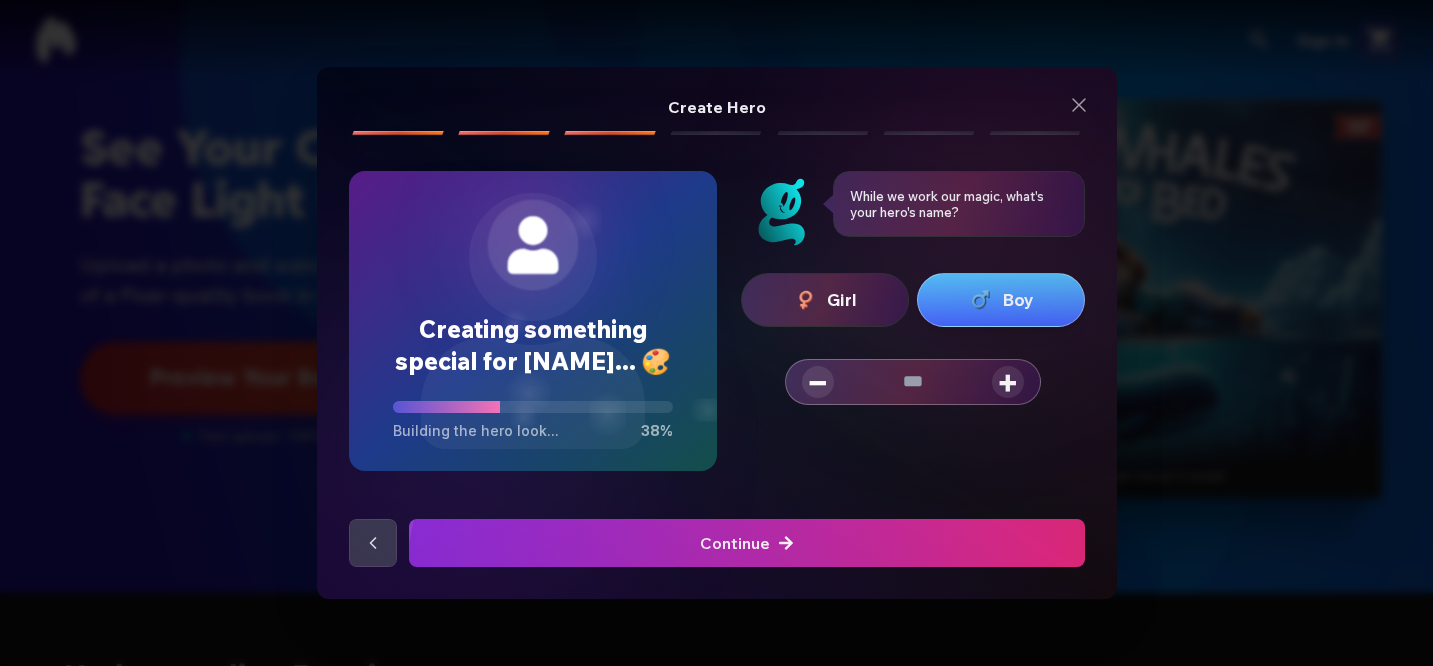 click on "−" at bounding box center [818, 382] 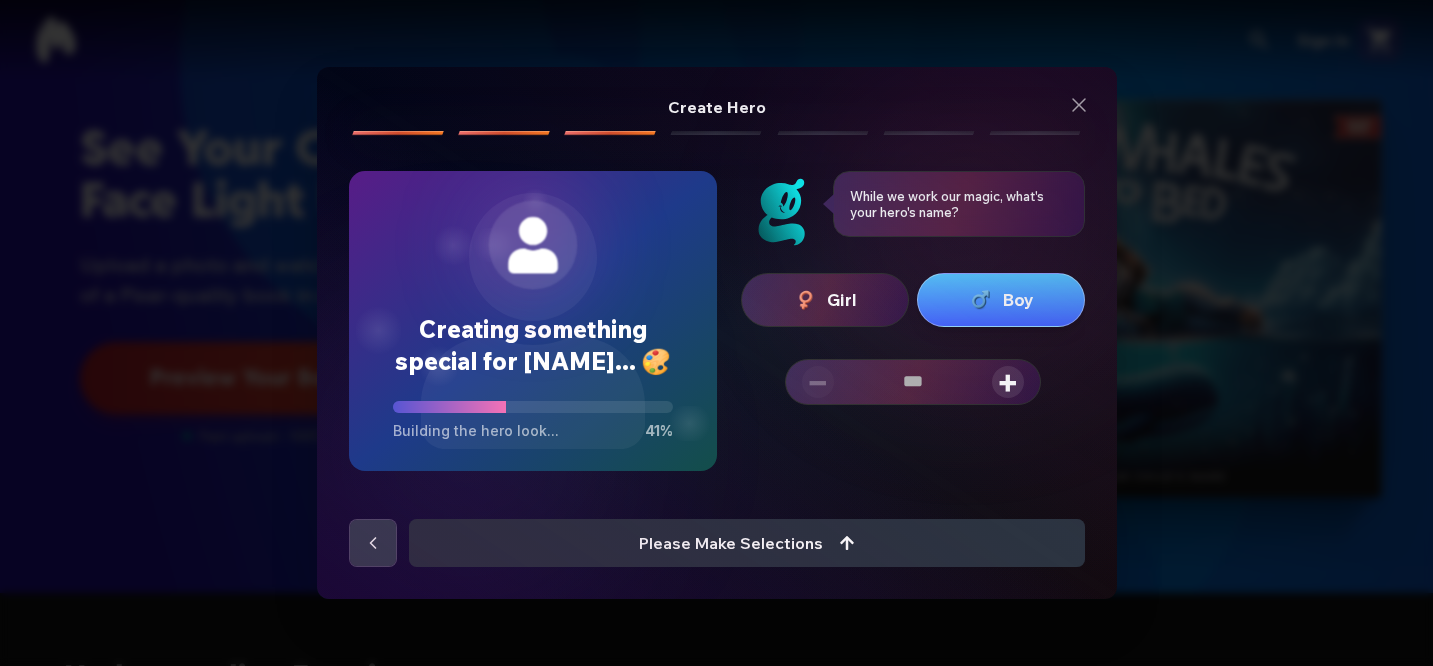 click at bounding box center [913, 382] 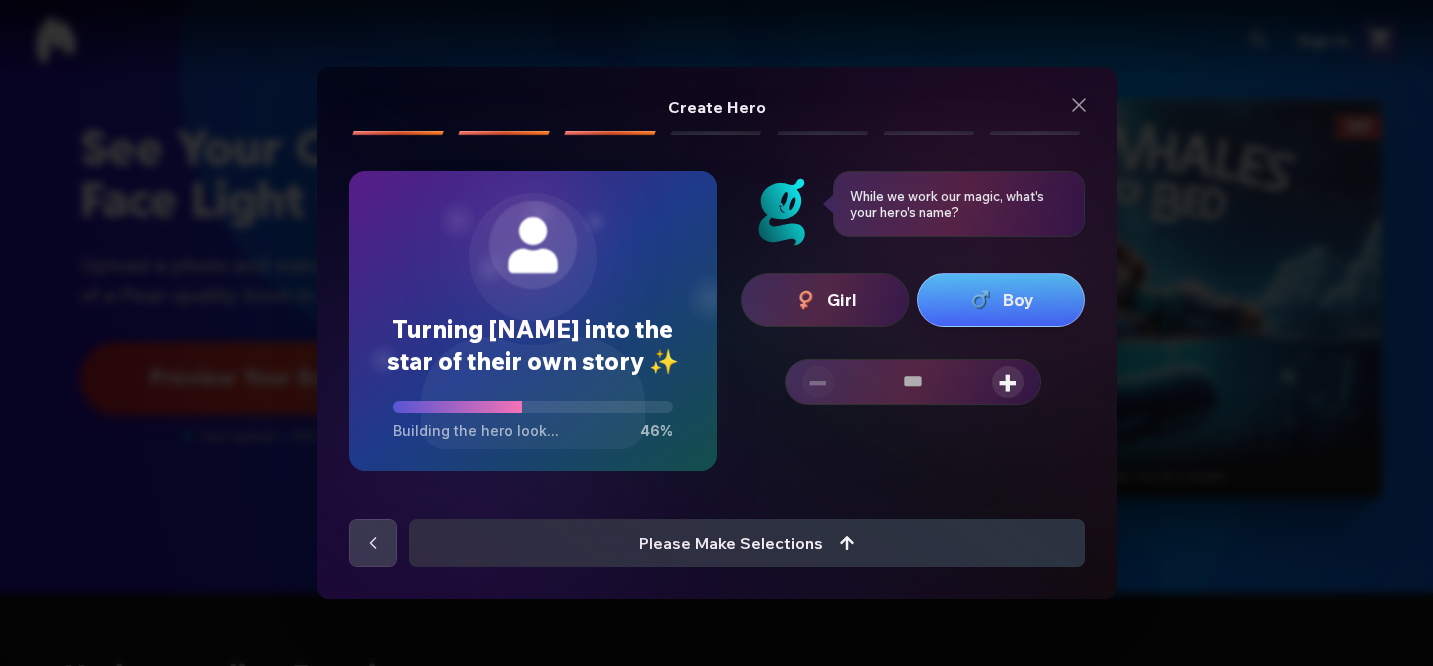type on "*" 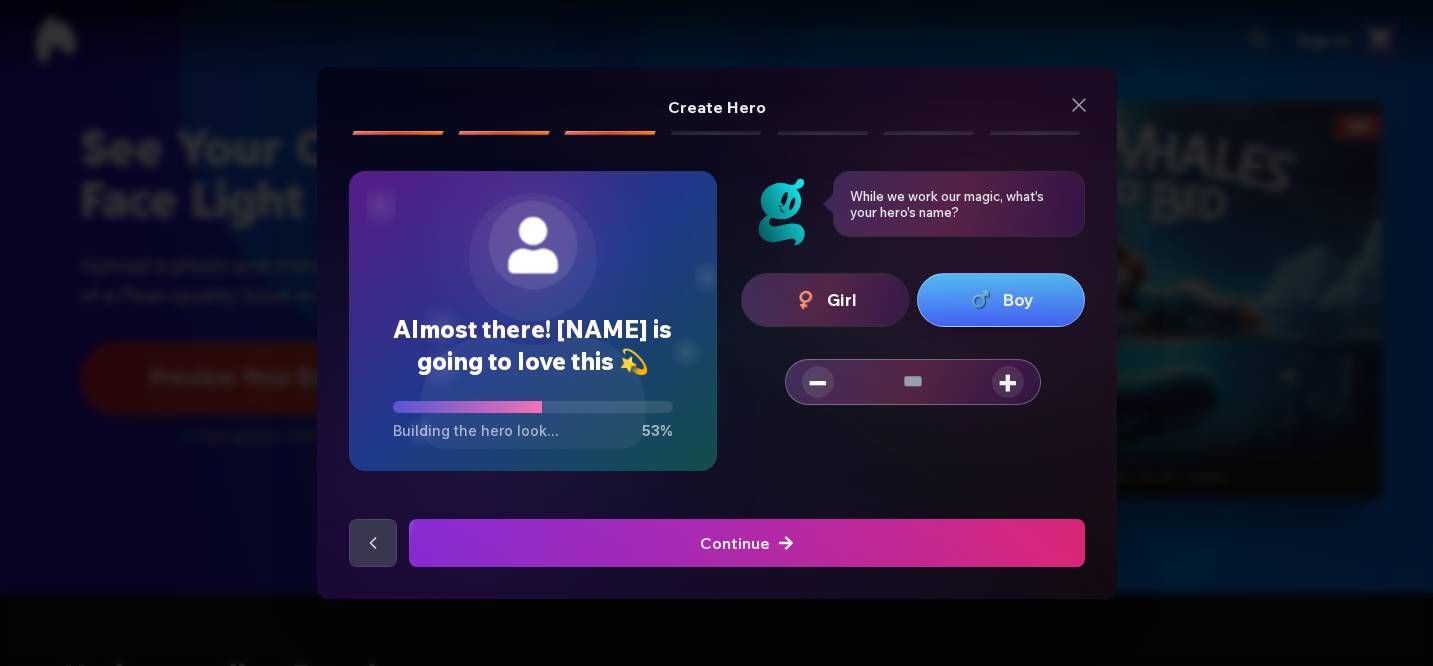 type on "*" 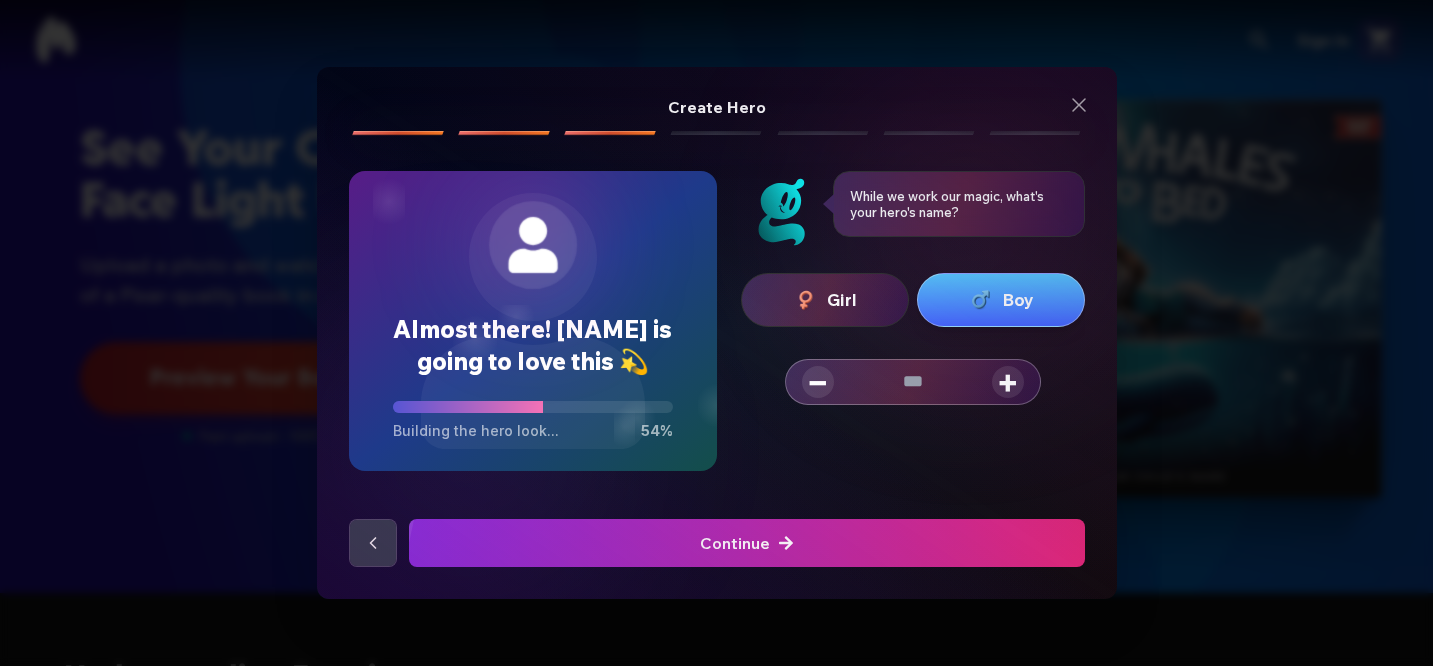 click at bounding box center [746, 543] 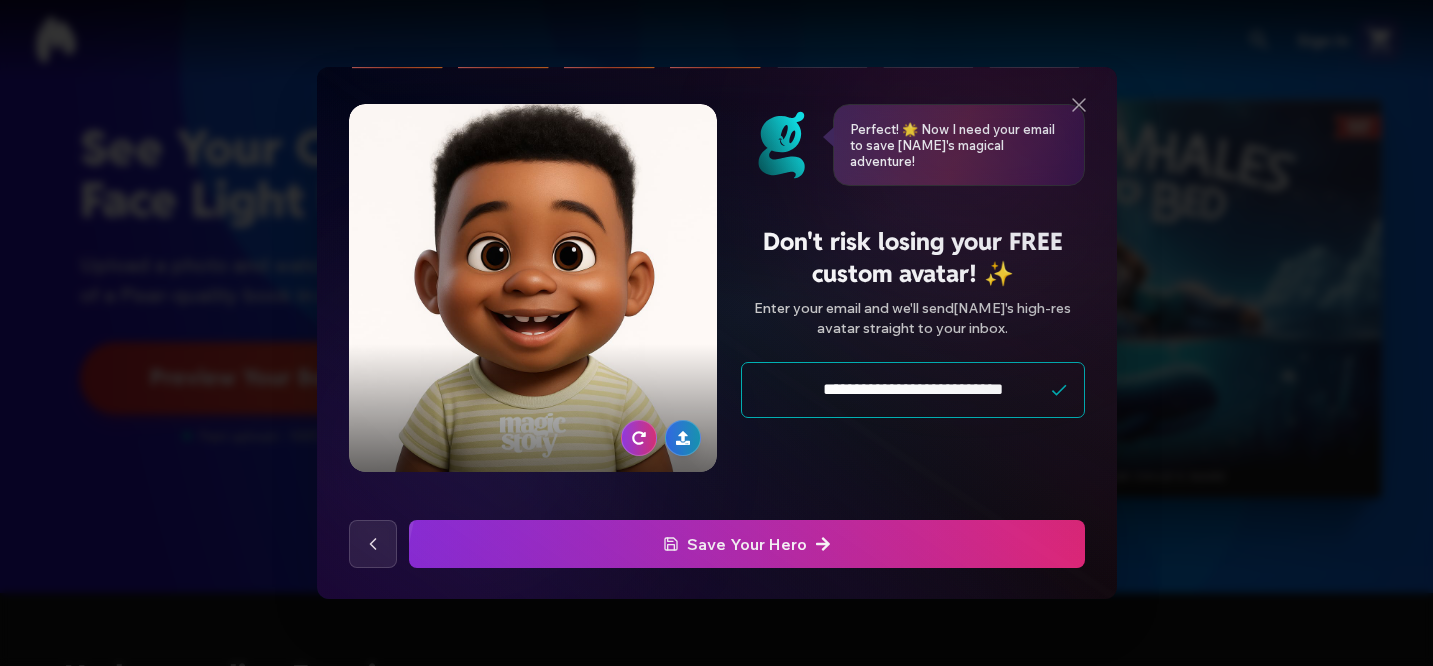 scroll, scrollTop: 65, scrollLeft: 0, axis: vertical 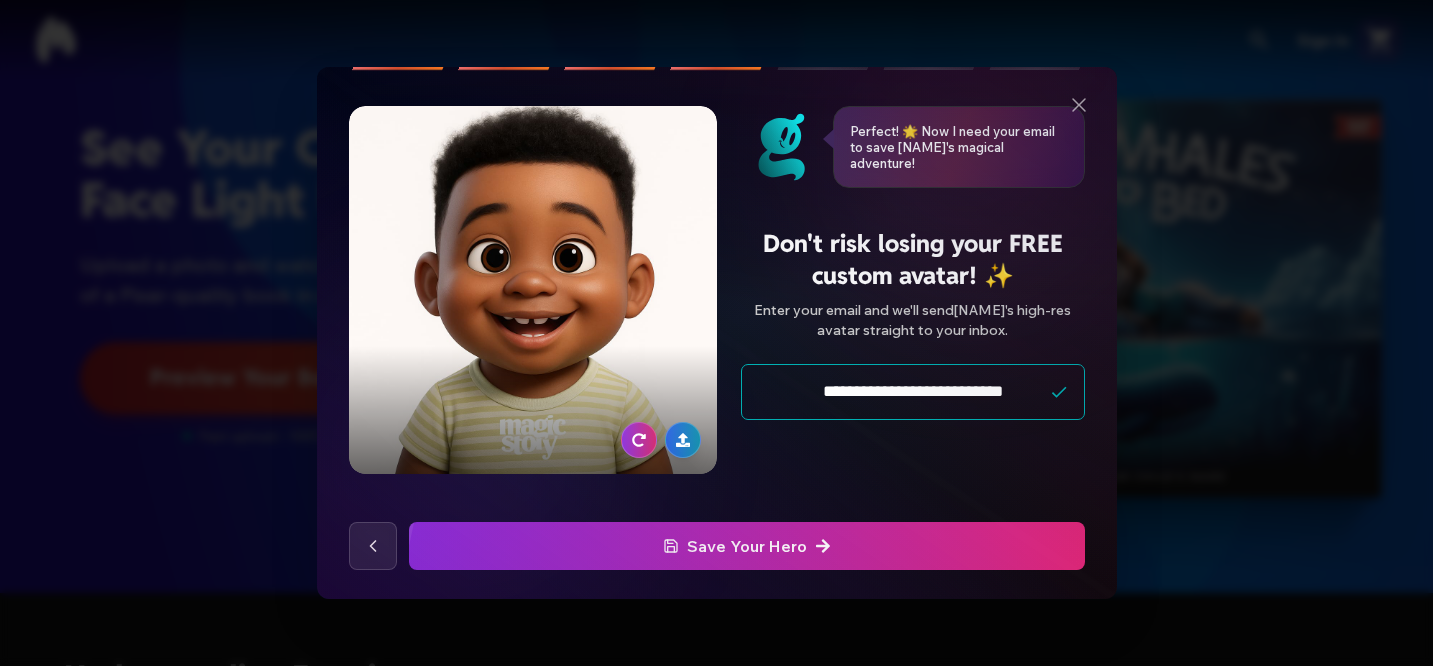 type on "**********" 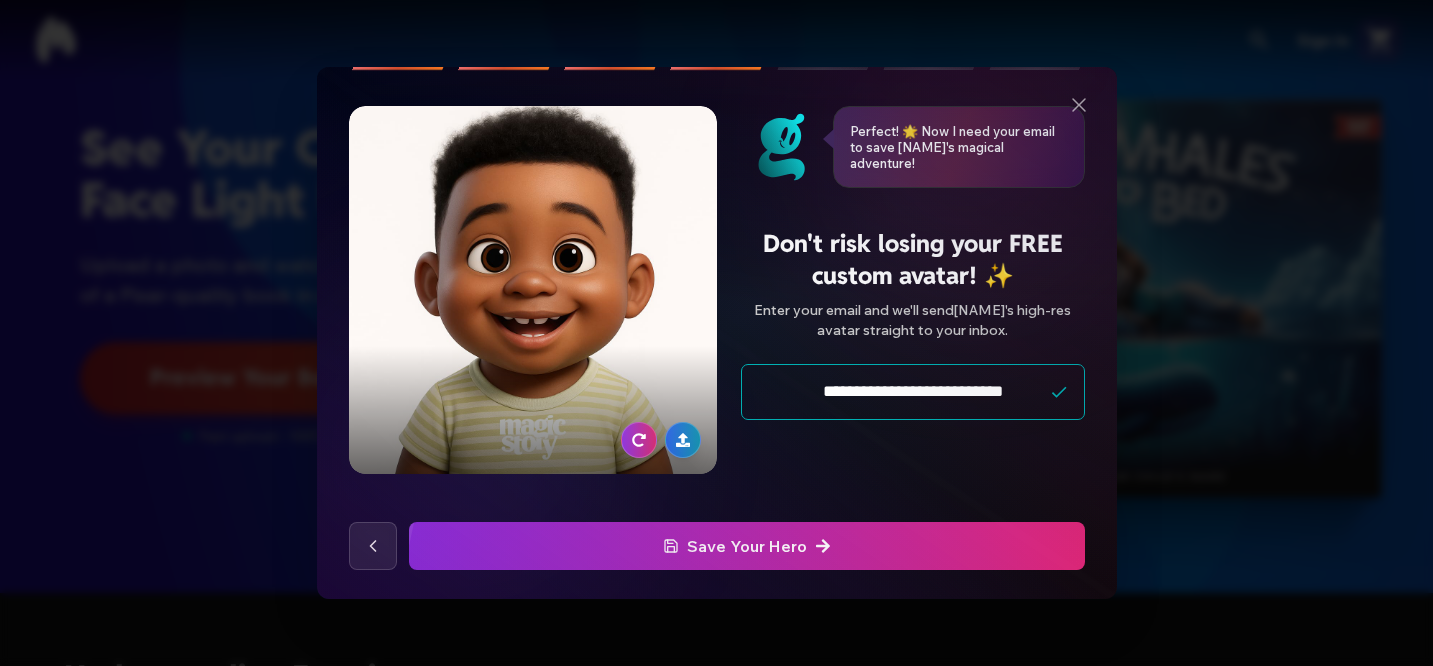 click on "Save Your Hero" at bounding box center (747, 546) 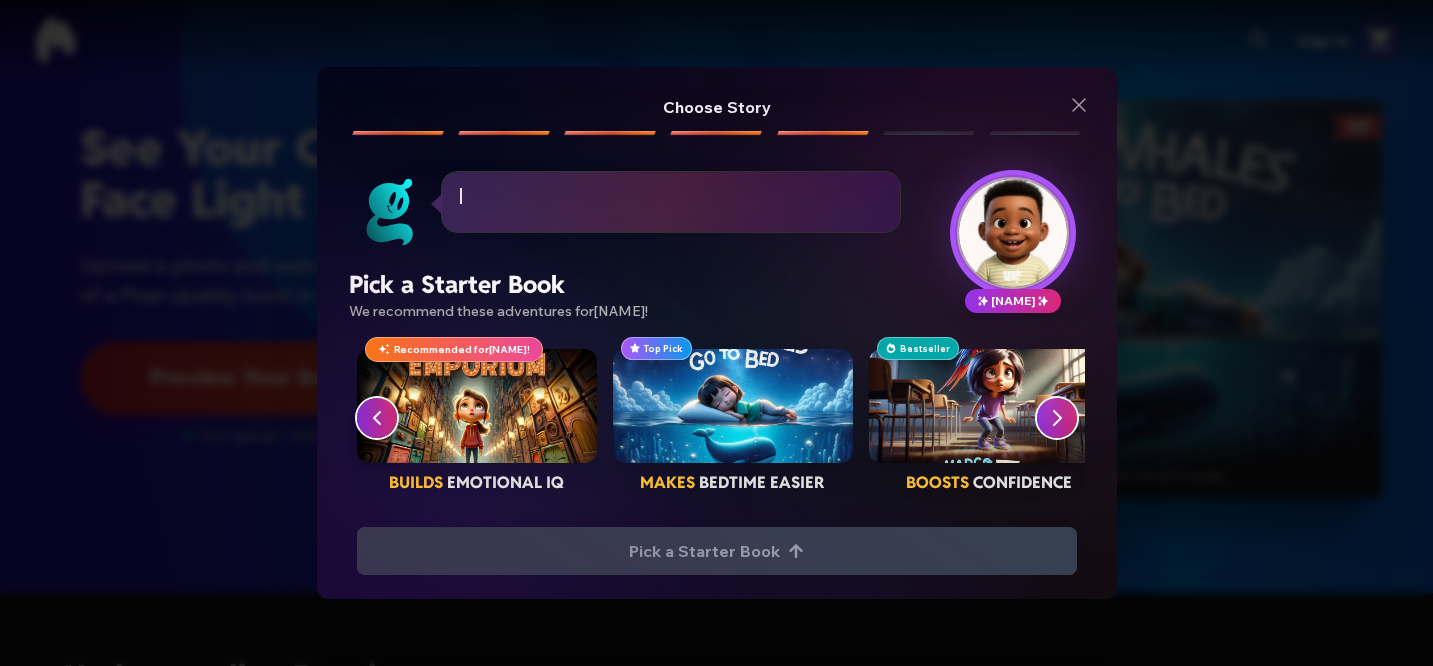 scroll, scrollTop: 0, scrollLeft: 0, axis: both 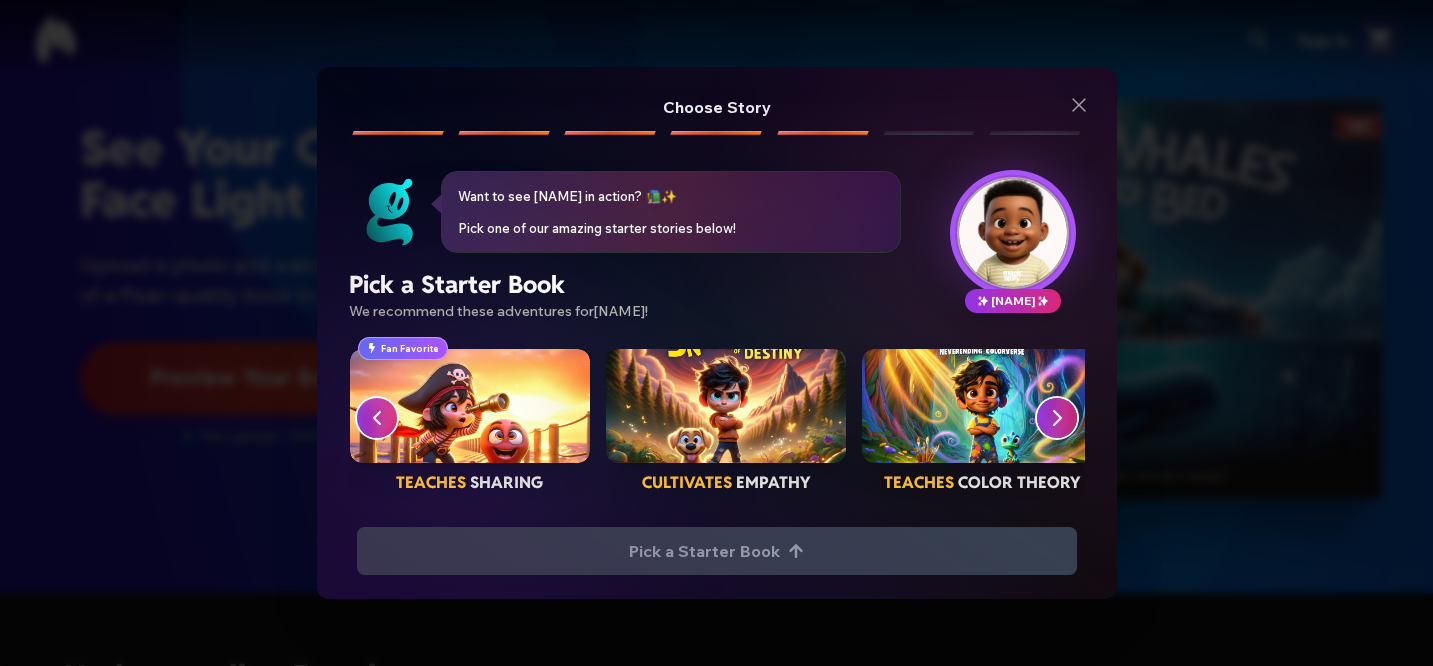 click at bounding box center [982, 406] 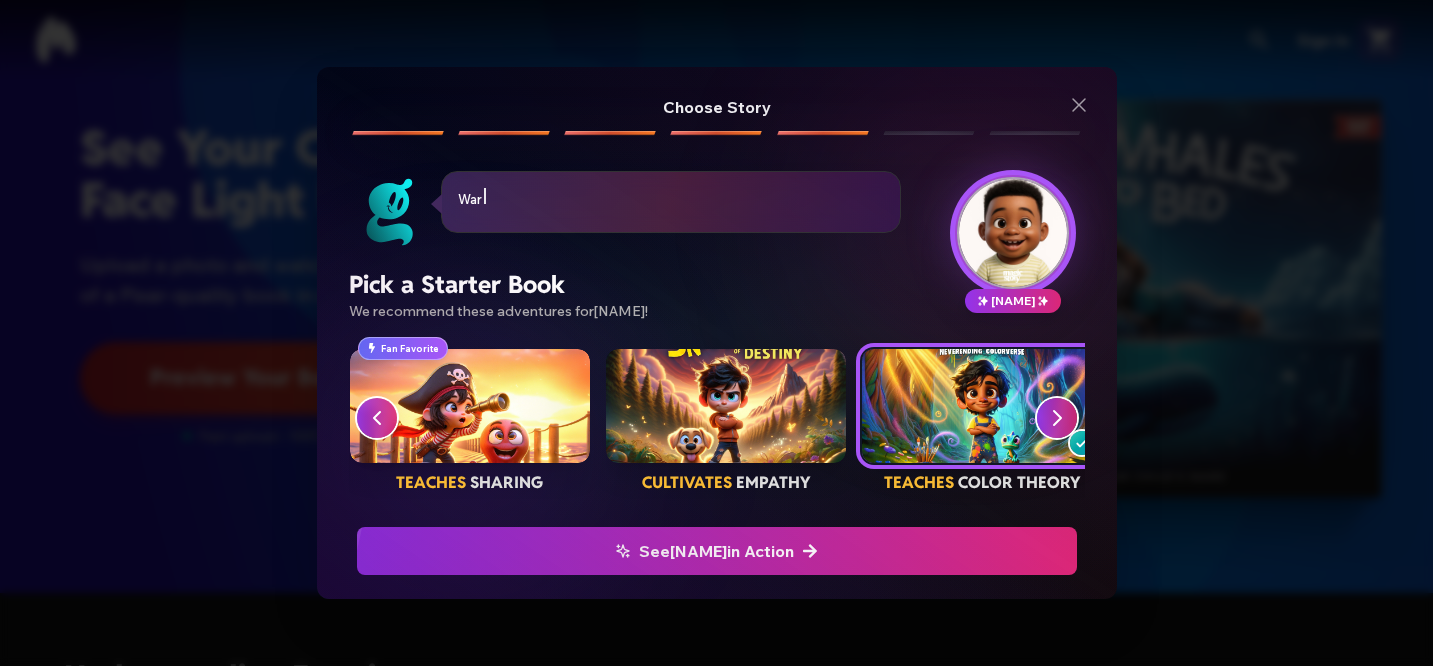 click at bounding box center (726, 406) 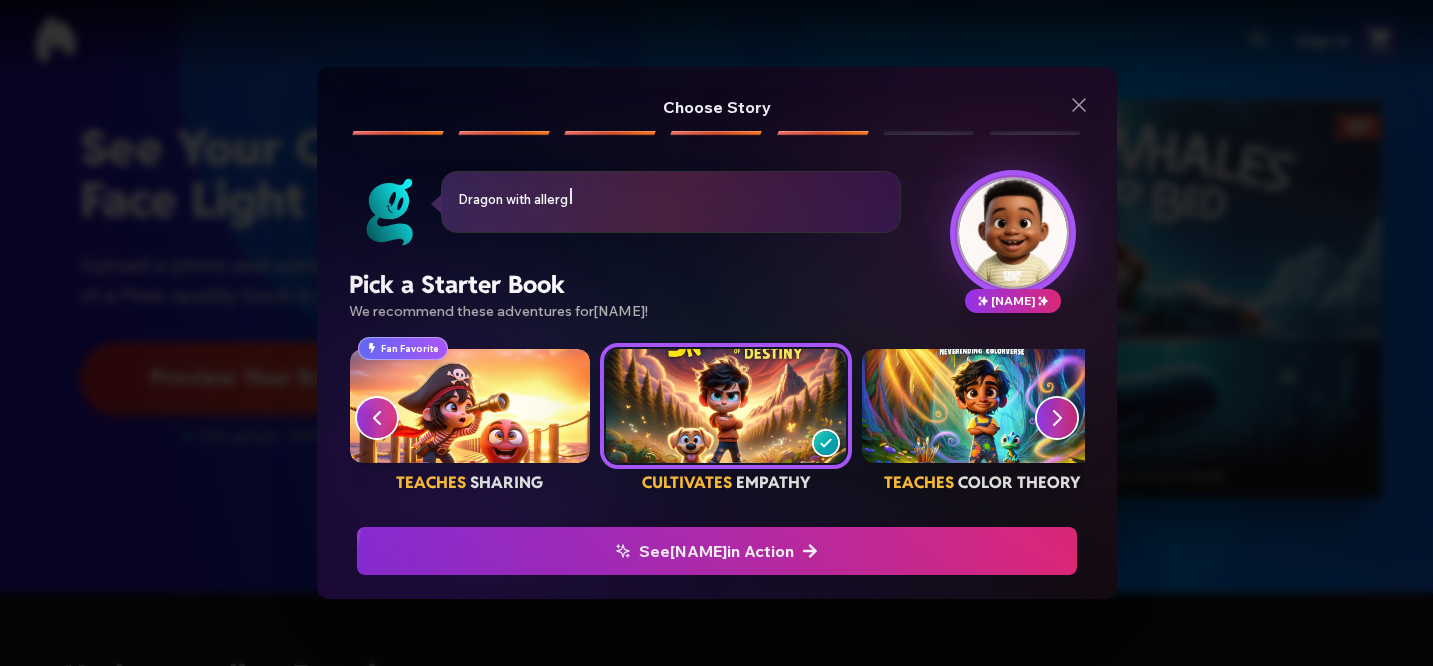 click on "See [NAME] in Action" at bounding box center (717, 551) 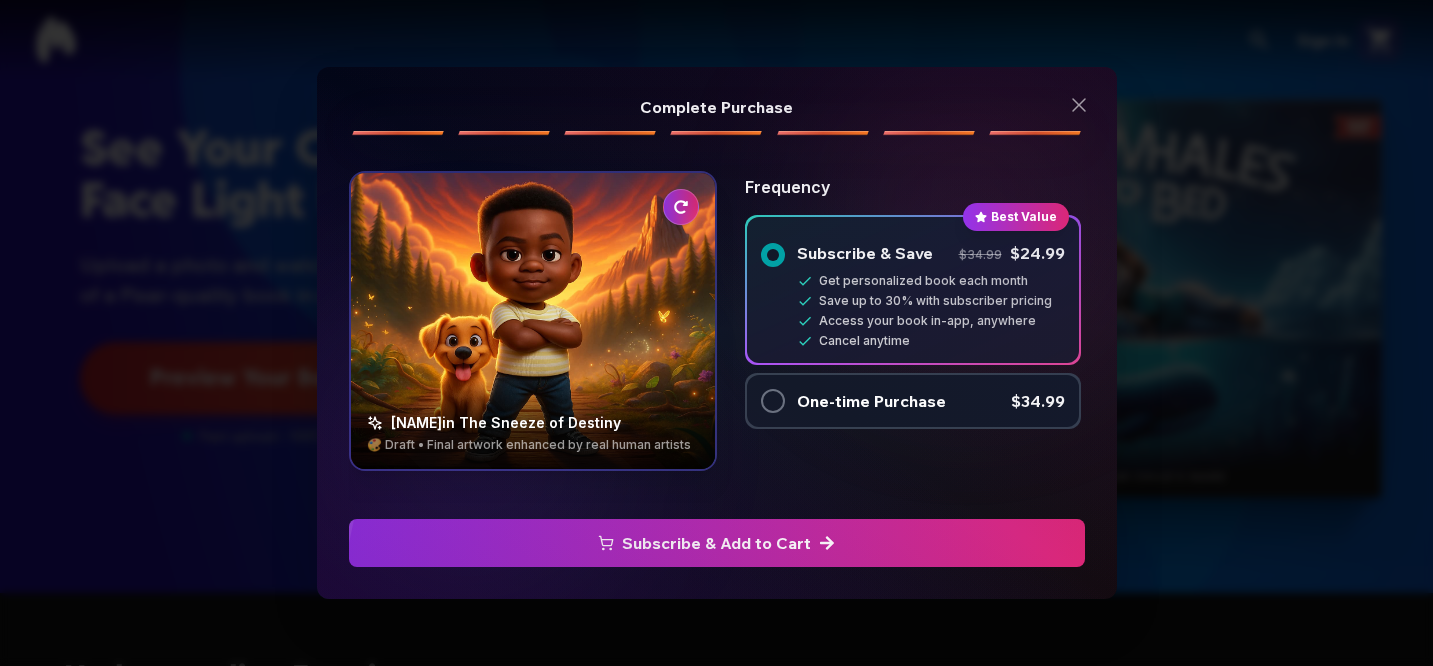 click on "🎨 Draft • Final artwork enhanced by real human artists" at bounding box center (533, 445) 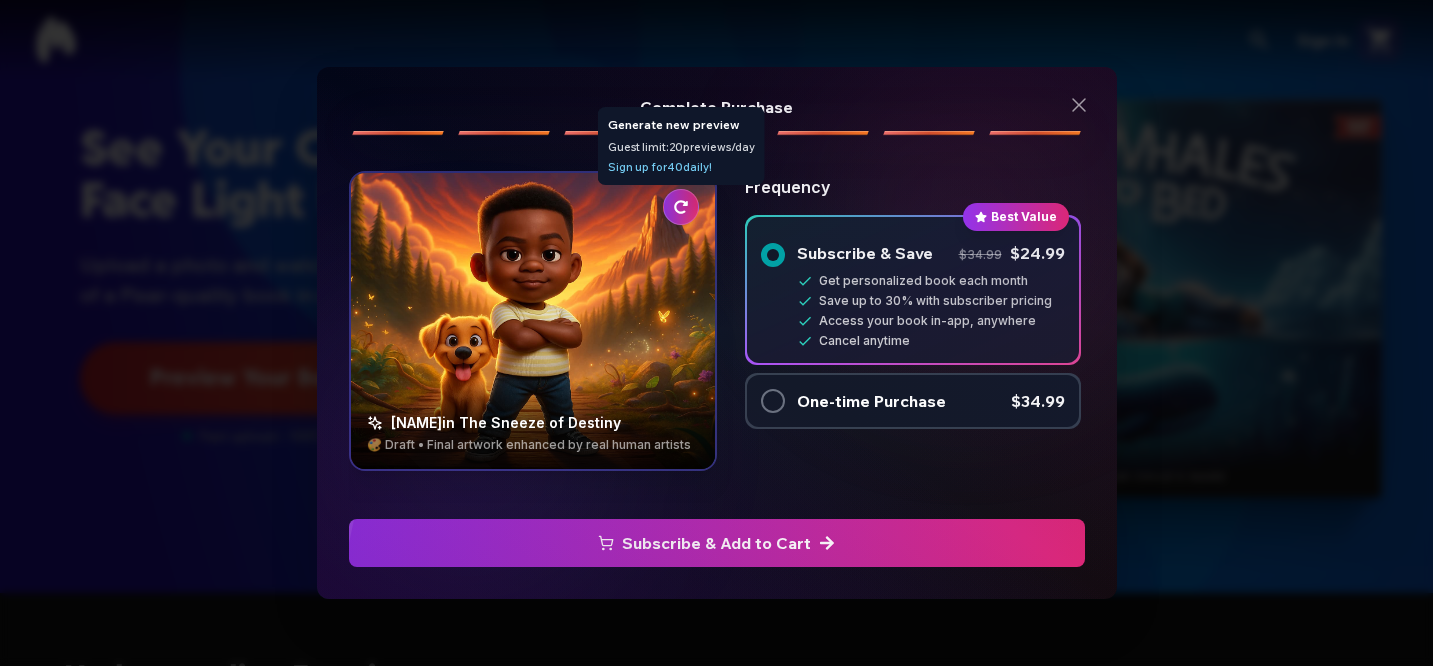 click at bounding box center (681, 207) 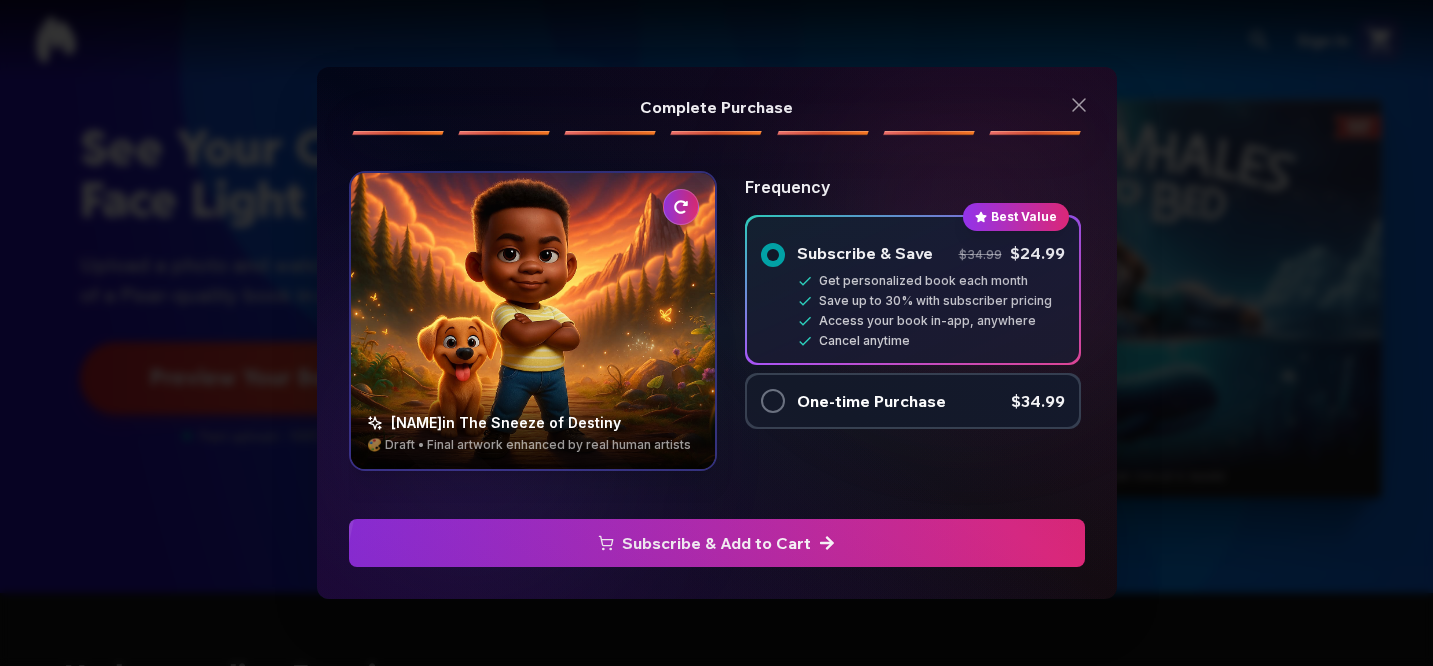 click at bounding box center [773, 401] 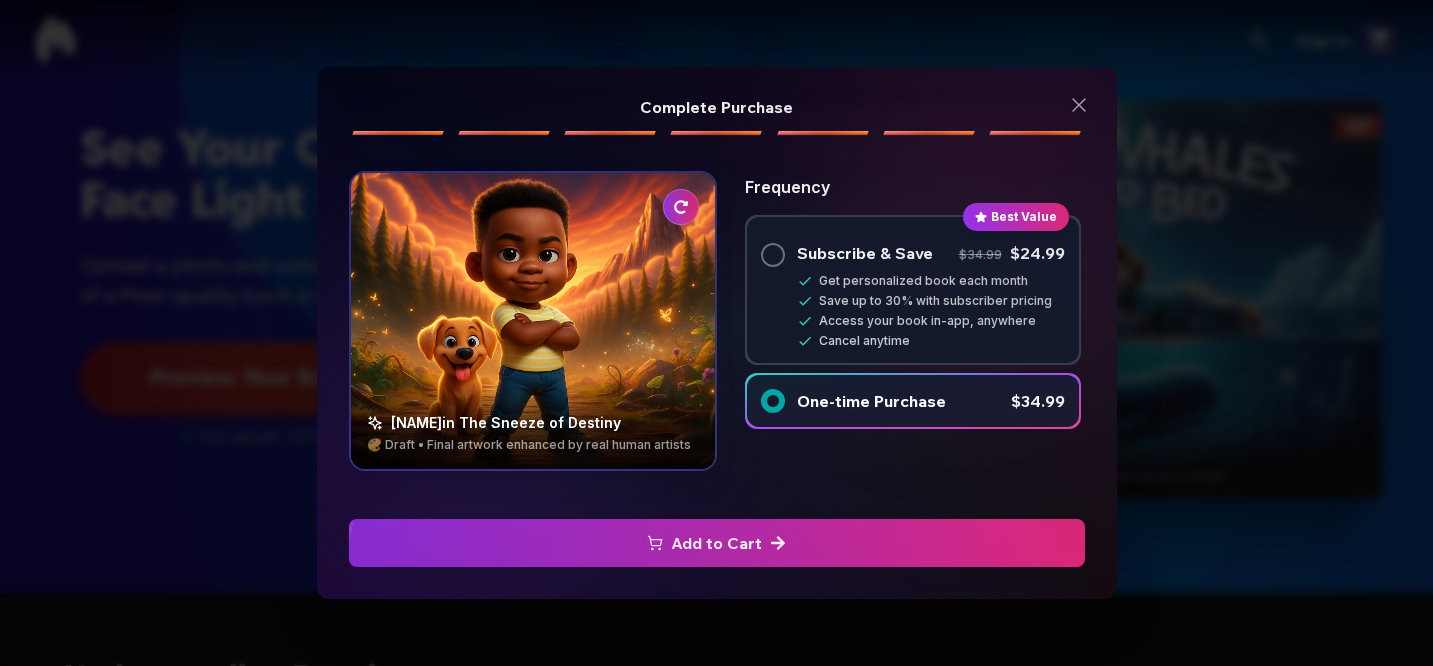 click on "Add to Cart" at bounding box center (717, 543) 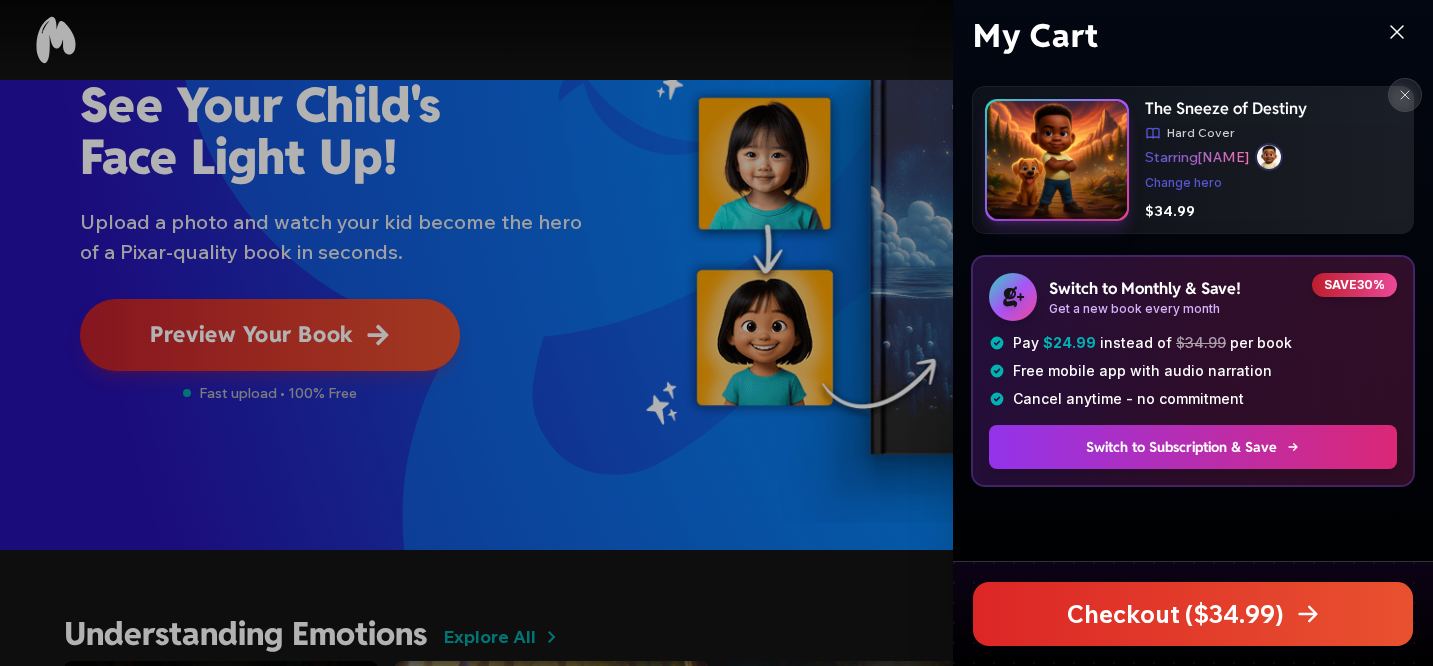 scroll, scrollTop: 191, scrollLeft: 0, axis: vertical 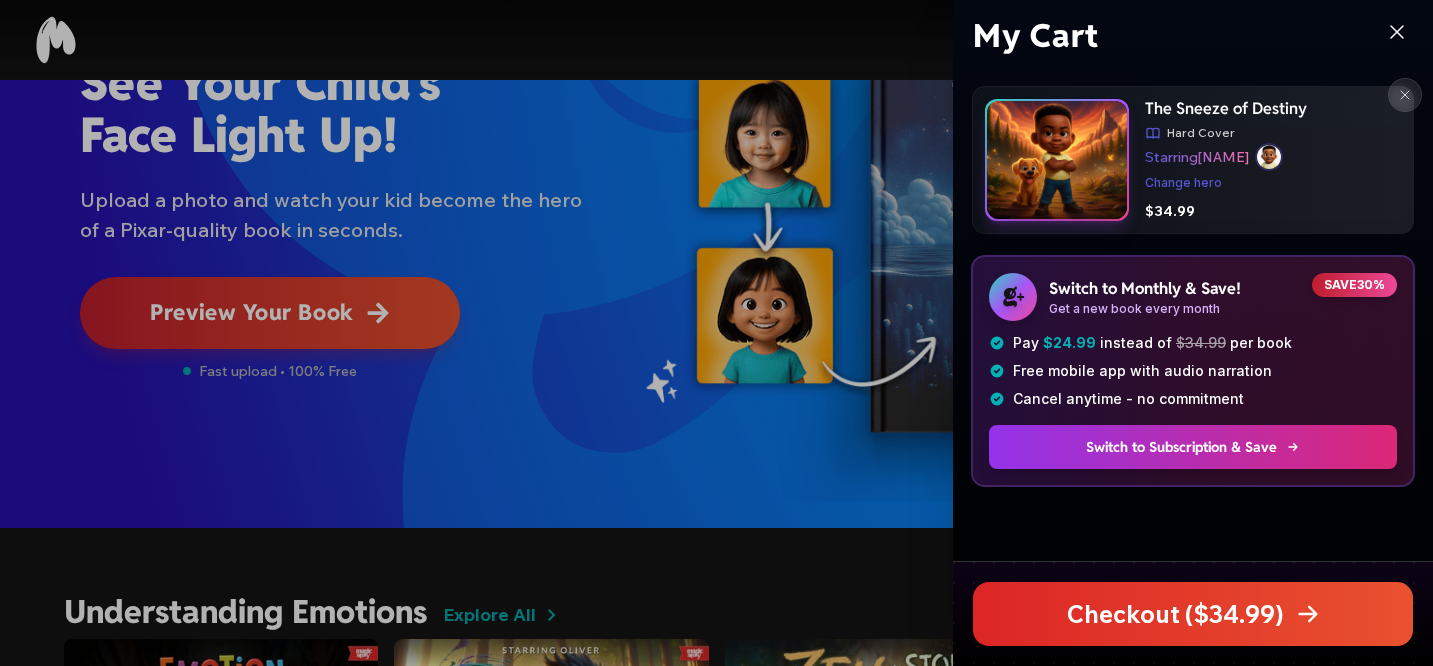click at bounding box center (1193, 614) 